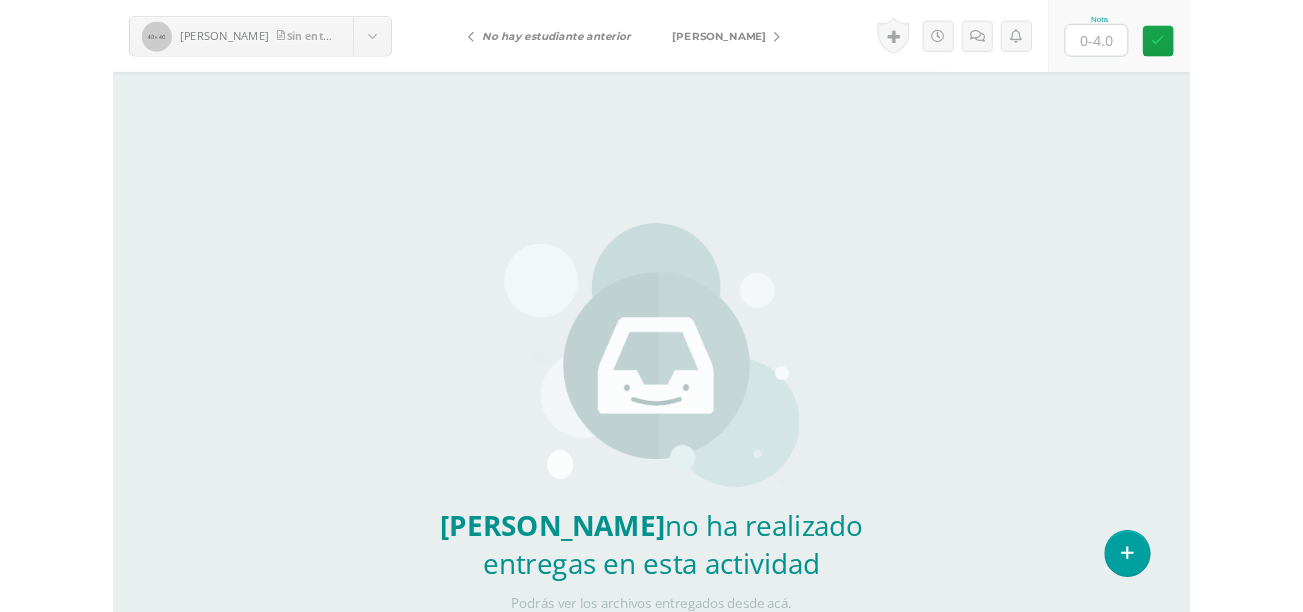 scroll, scrollTop: 0, scrollLeft: 0, axis: both 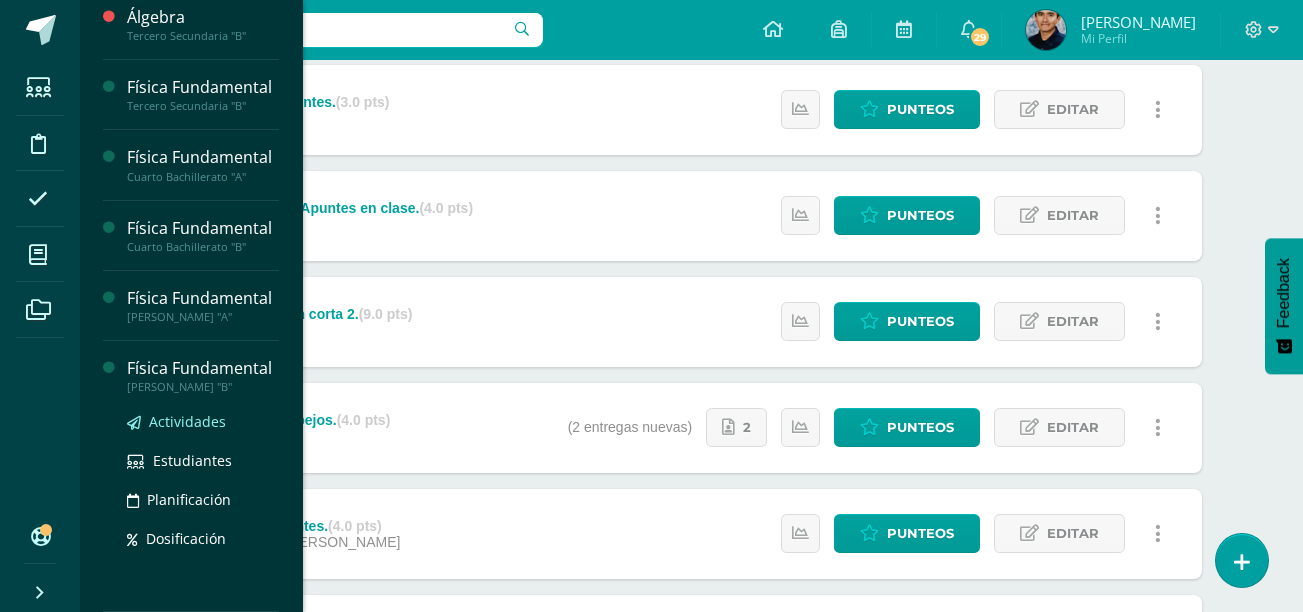 click on "Actividades" at bounding box center (187, 421) 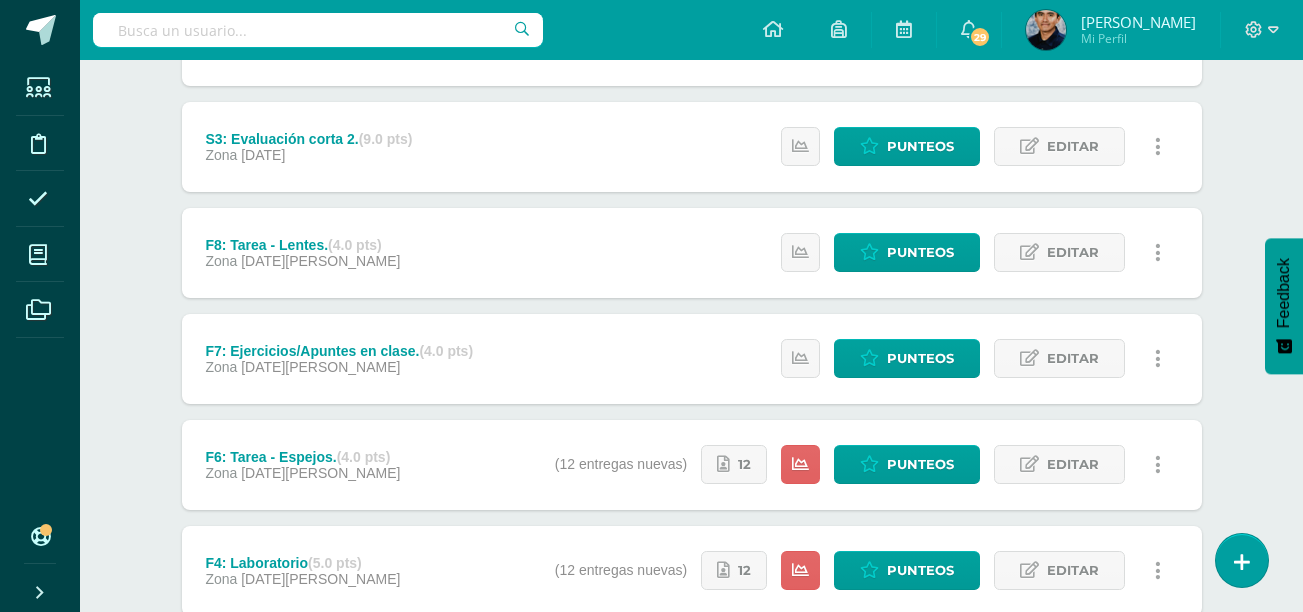 scroll, scrollTop: 563, scrollLeft: 0, axis: vertical 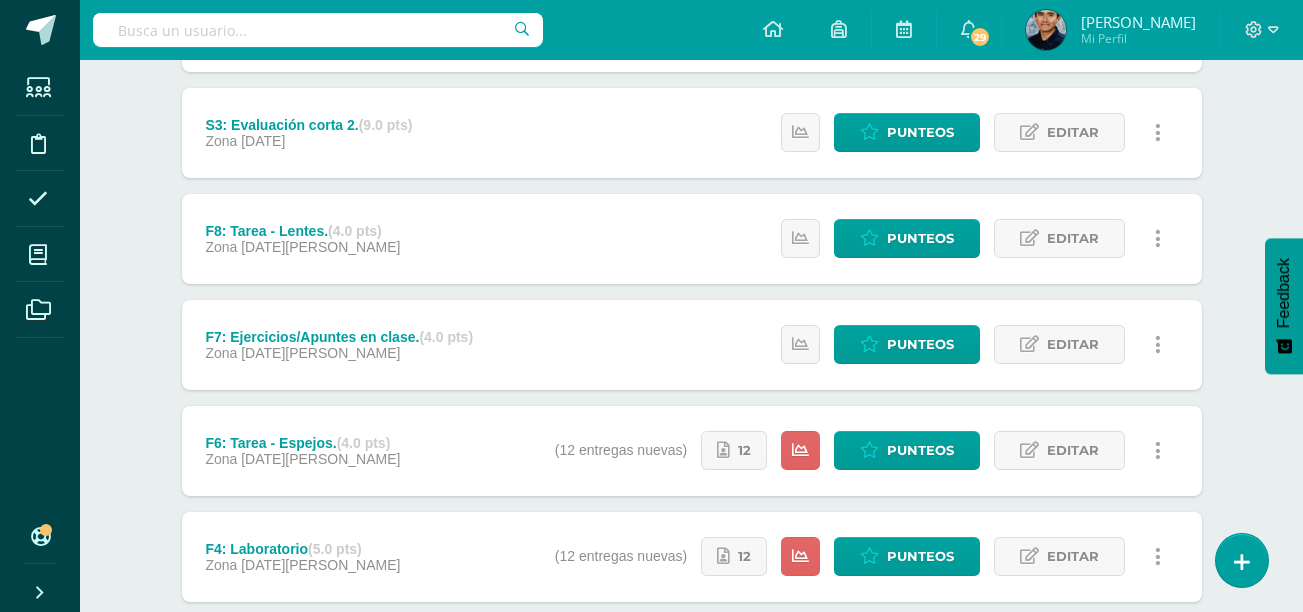 click on "F6: Tarea - Espejos.  (4.0 pts)
Zona
07 de Julio" at bounding box center [303, 451] 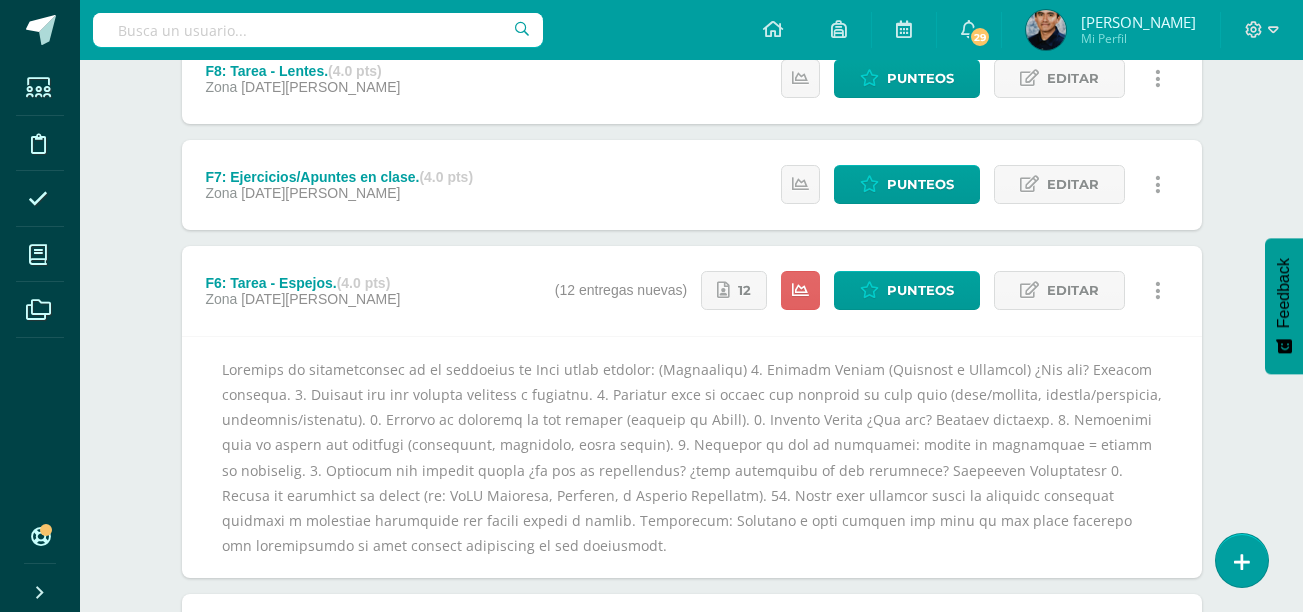 scroll, scrollTop: 732, scrollLeft: 0, axis: vertical 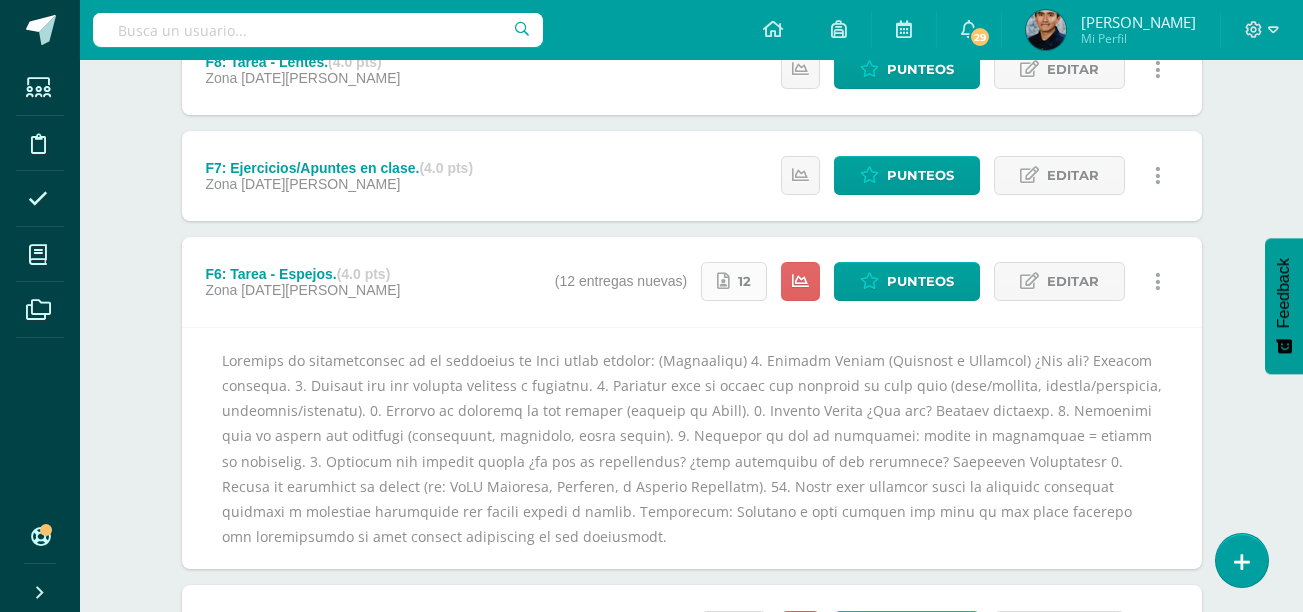 click on "12" at bounding box center [744, 281] 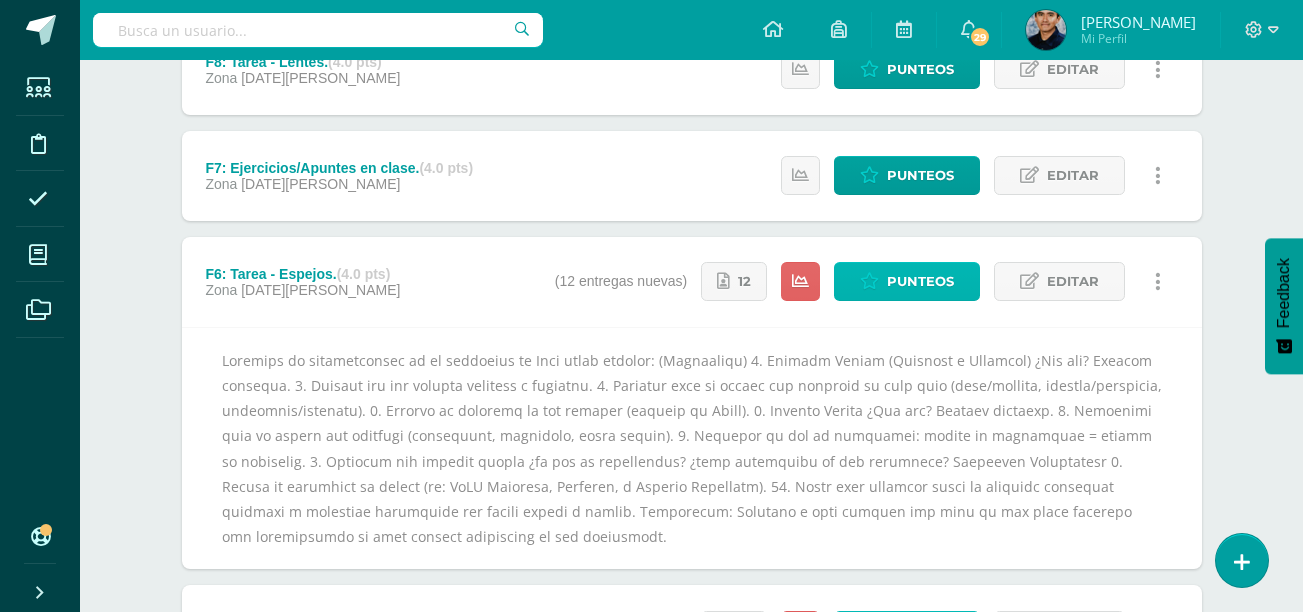 click on "Punteos" at bounding box center (920, 281) 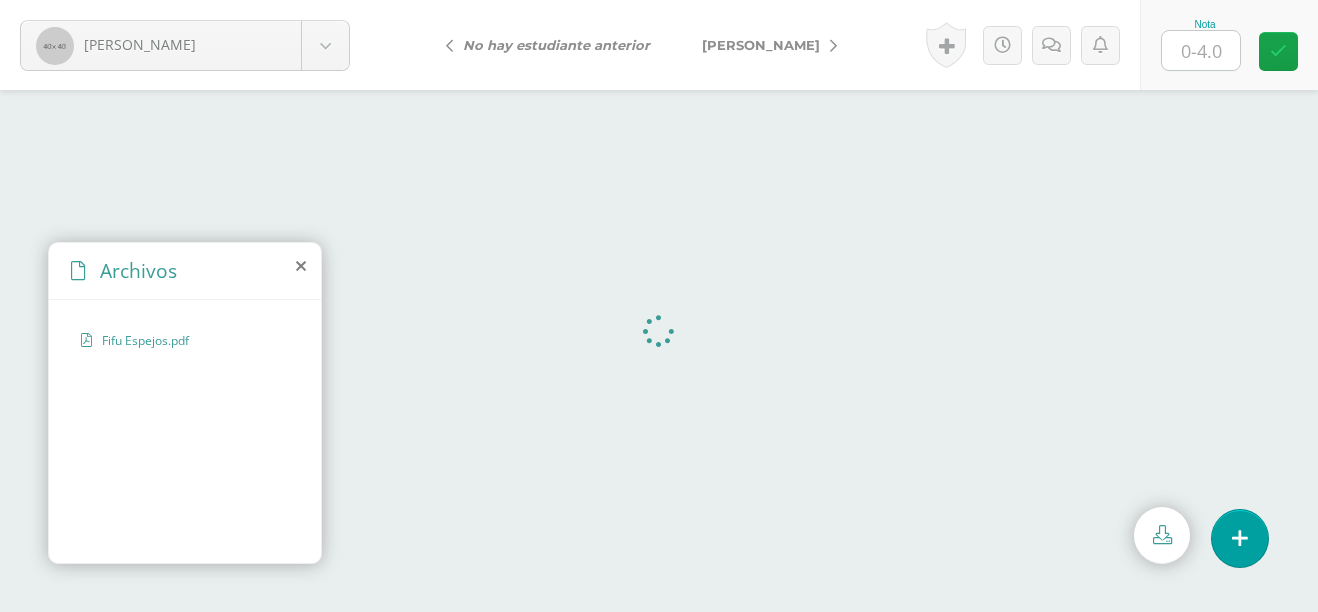 scroll, scrollTop: 0, scrollLeft: 0, axis: both 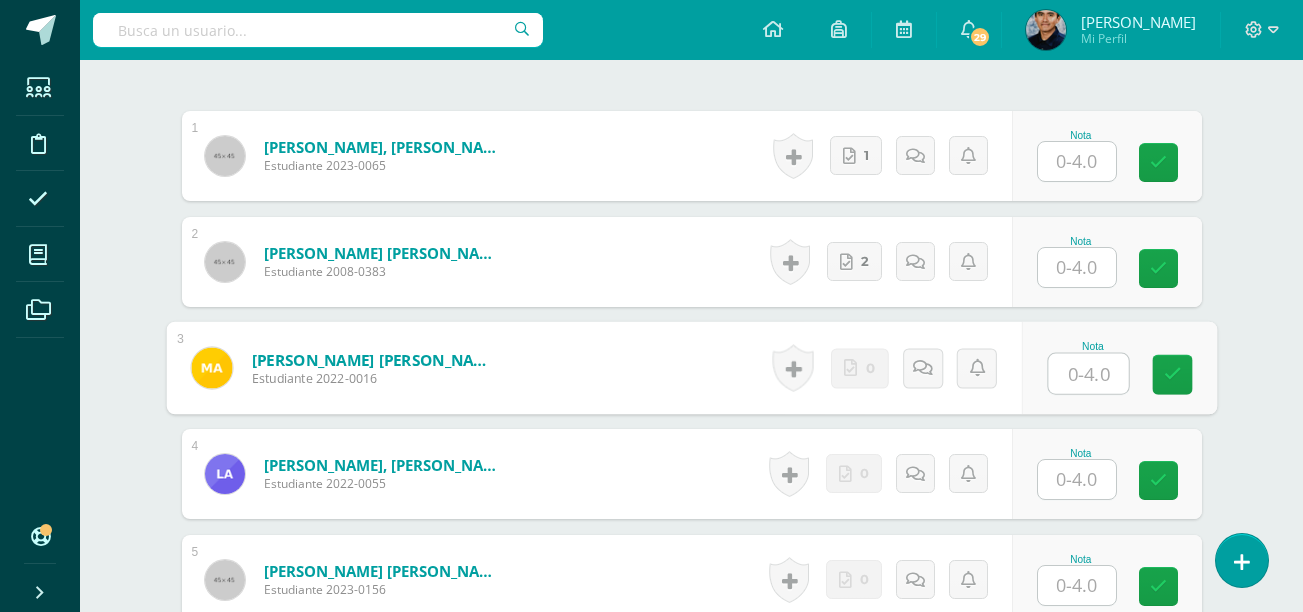 click at bounding box center [1088, 374] 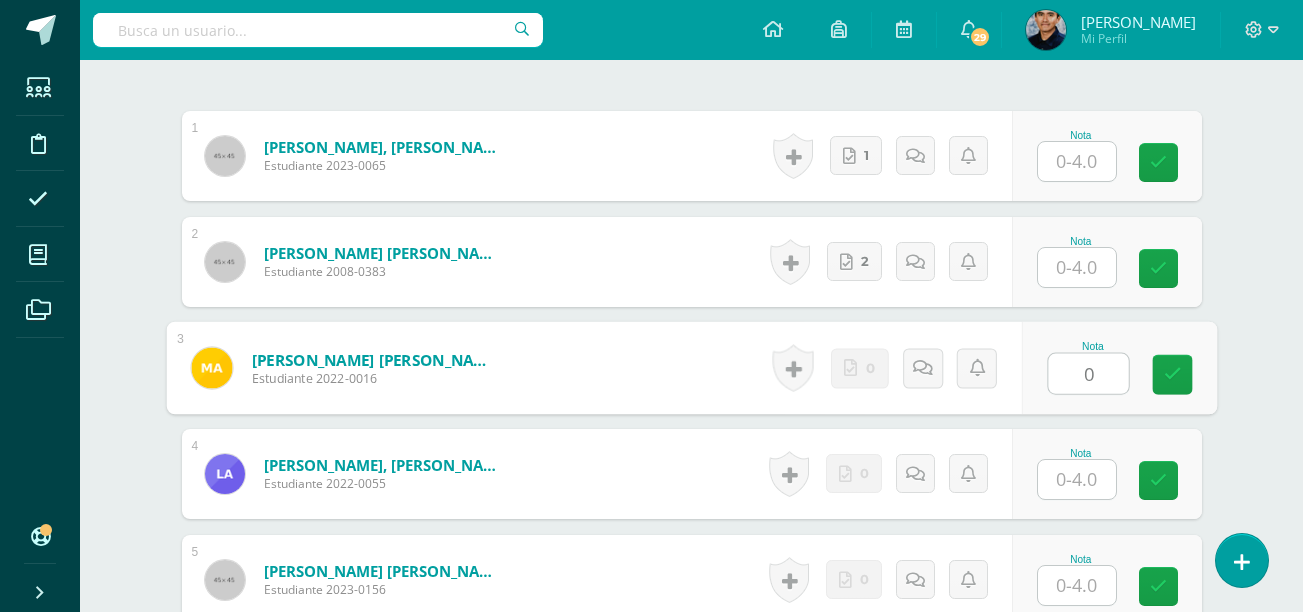 type on "0" 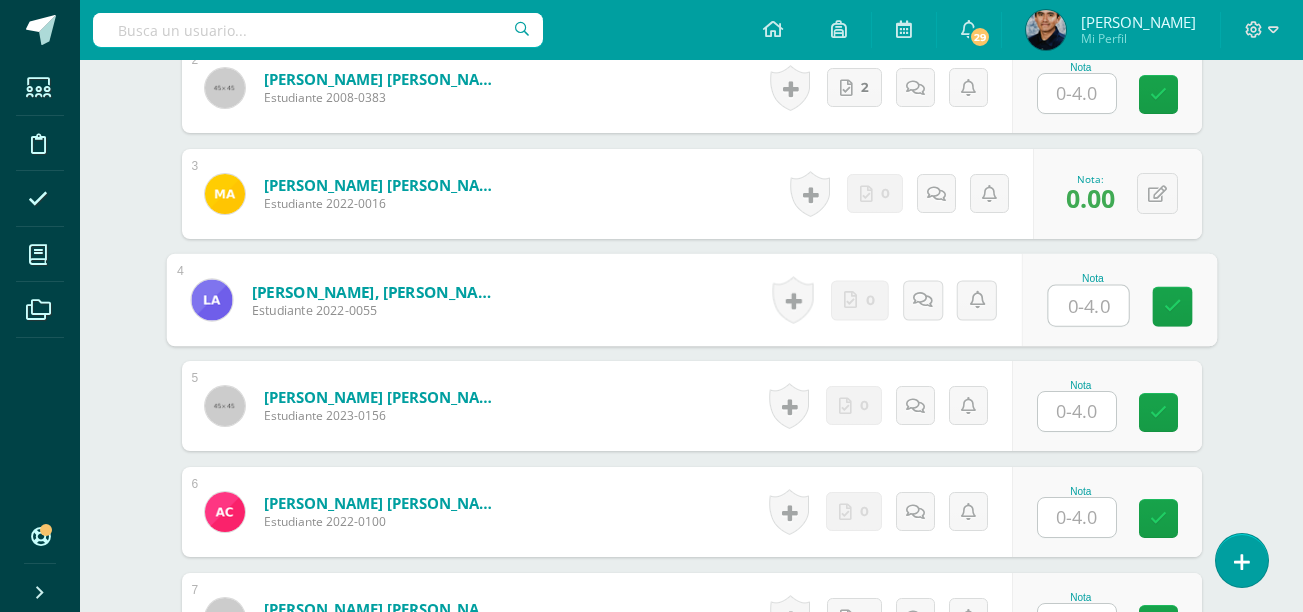 scroll, scrollTop: 911, scrollLeft: 0, axis: vertical 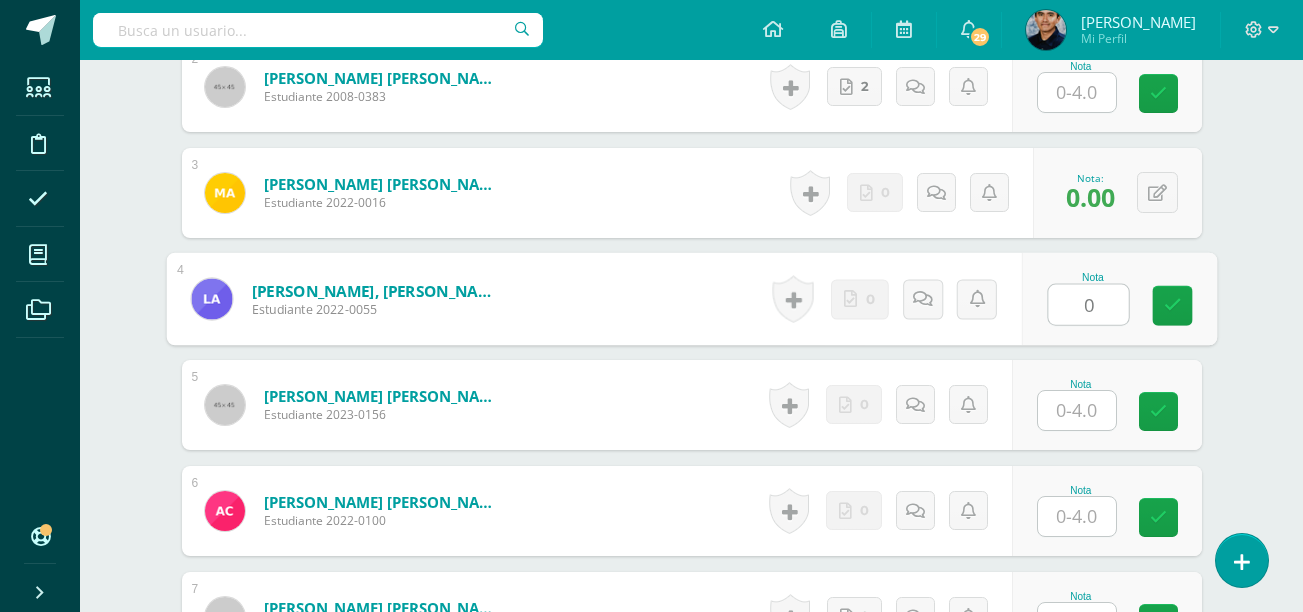type on "0" 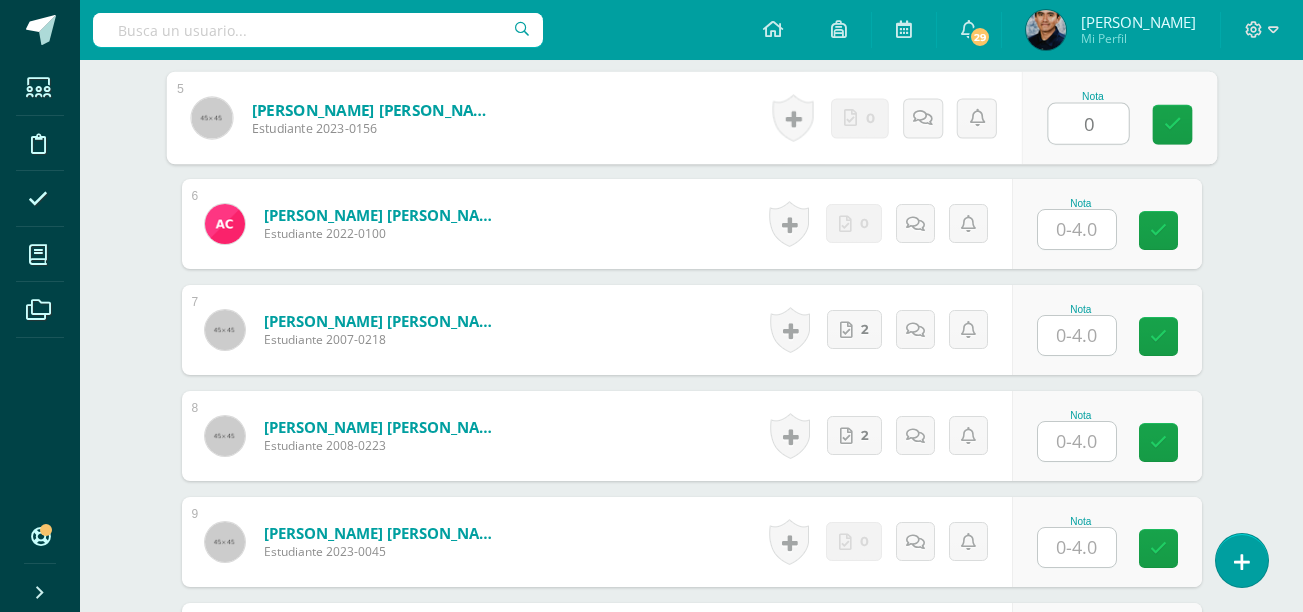 scroll, scrollTop: 1199, scrollLeft: 0, axis: vertical 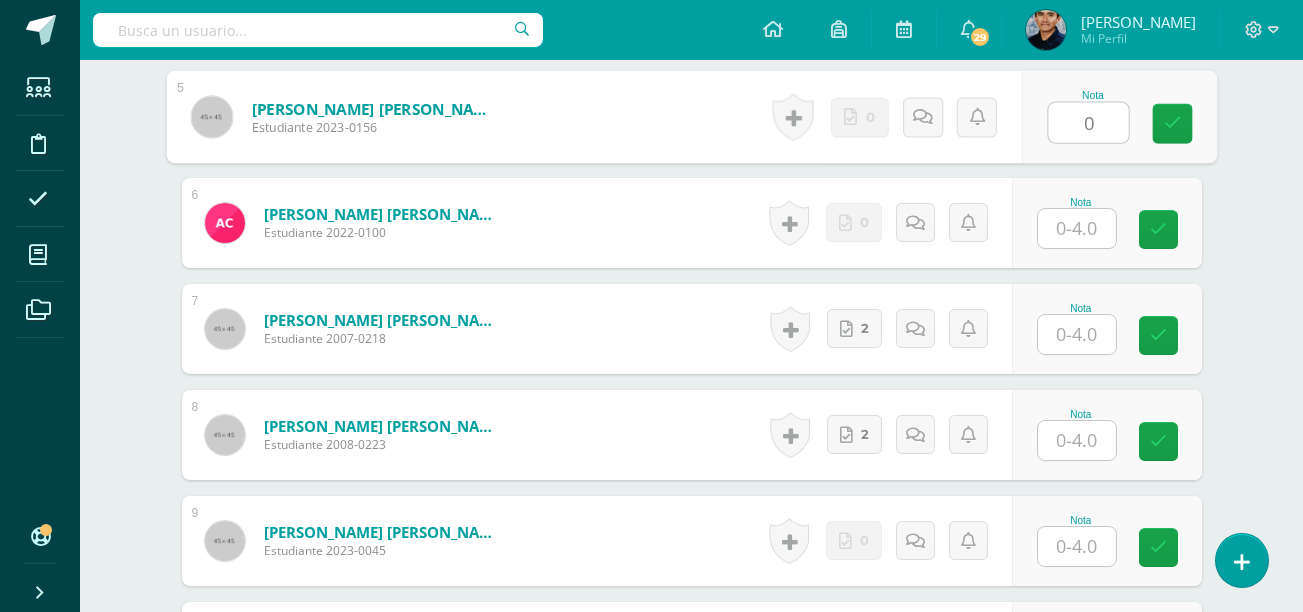 type on "0" 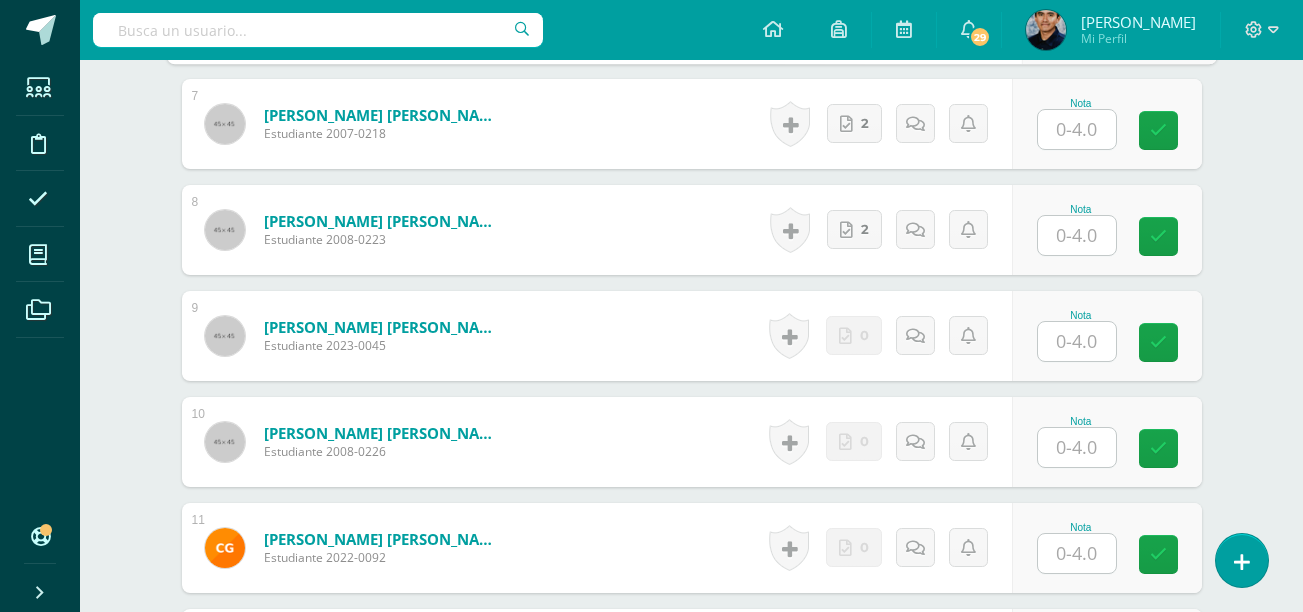 scroll, scrollTop: 1405, scrollLeft: 0, axis: vertical 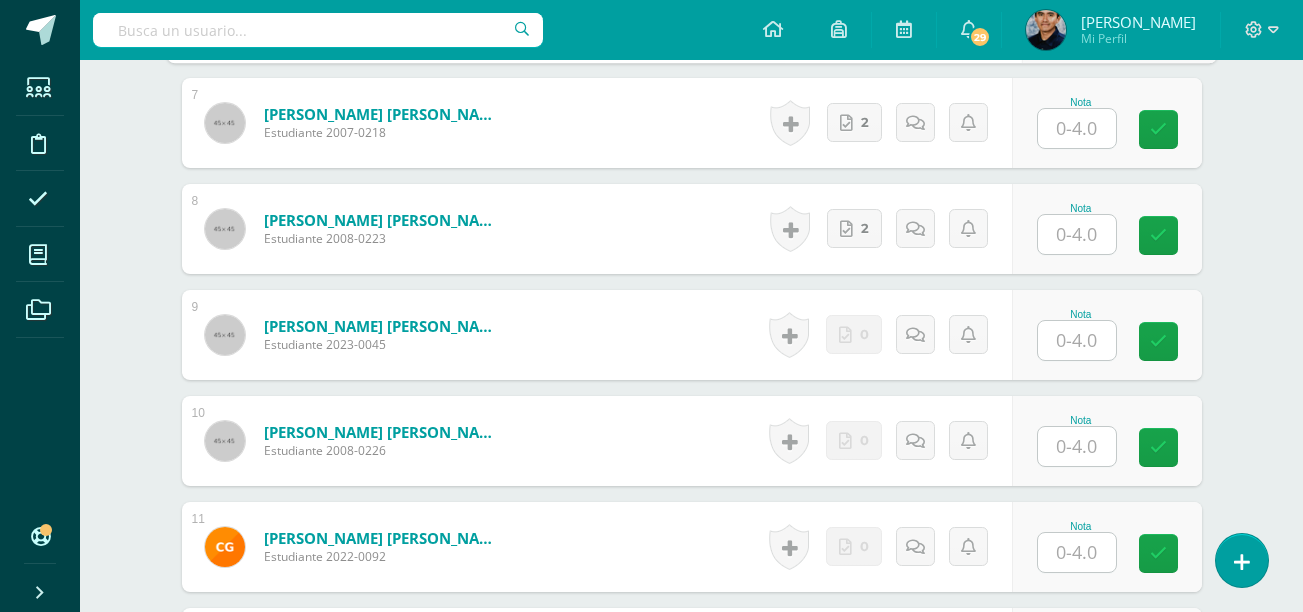 type on "0" 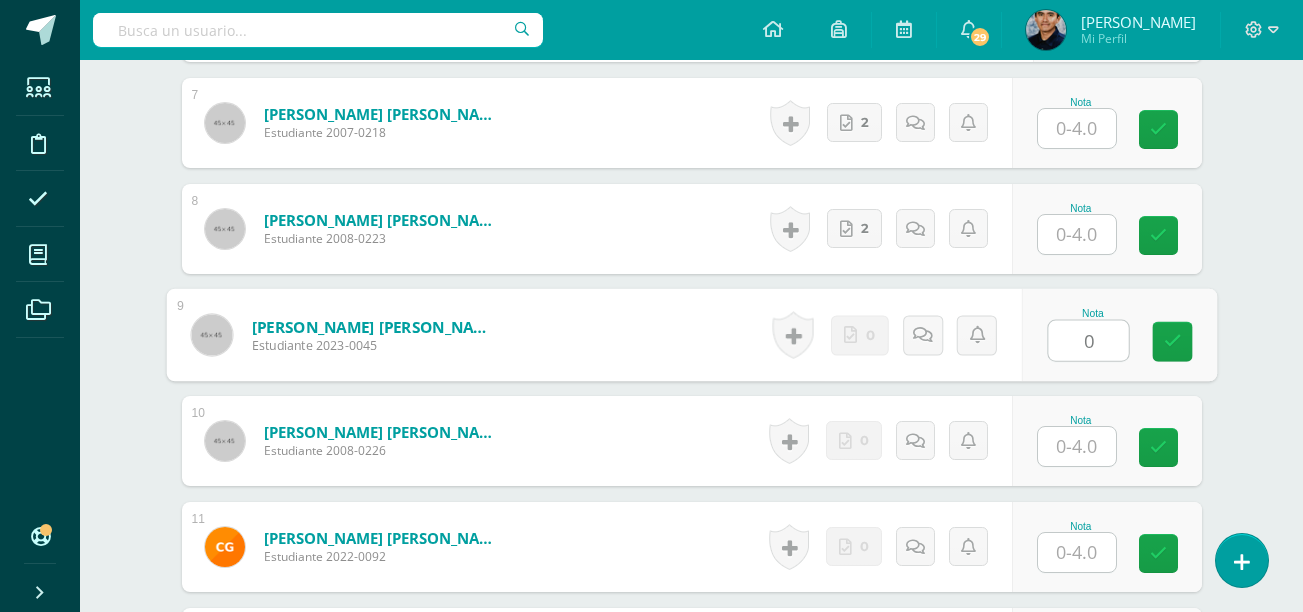 type on "0" 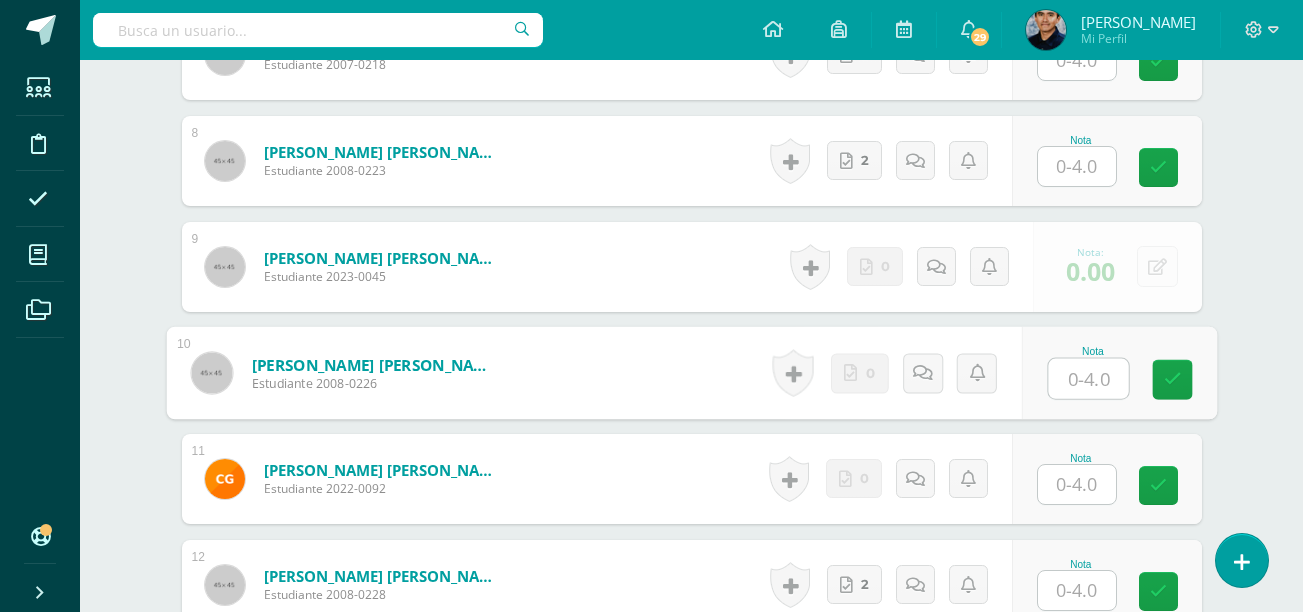 scroll, scrollTop: 1474, scrollLeft: 0, axis: vertical 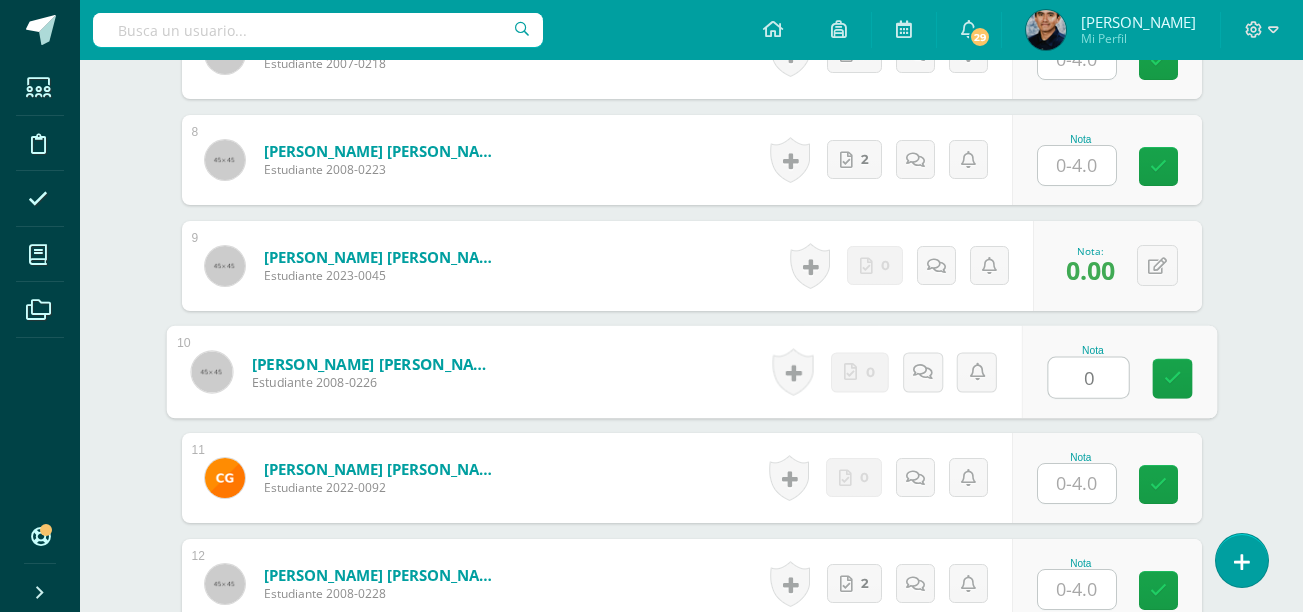 type on "0" 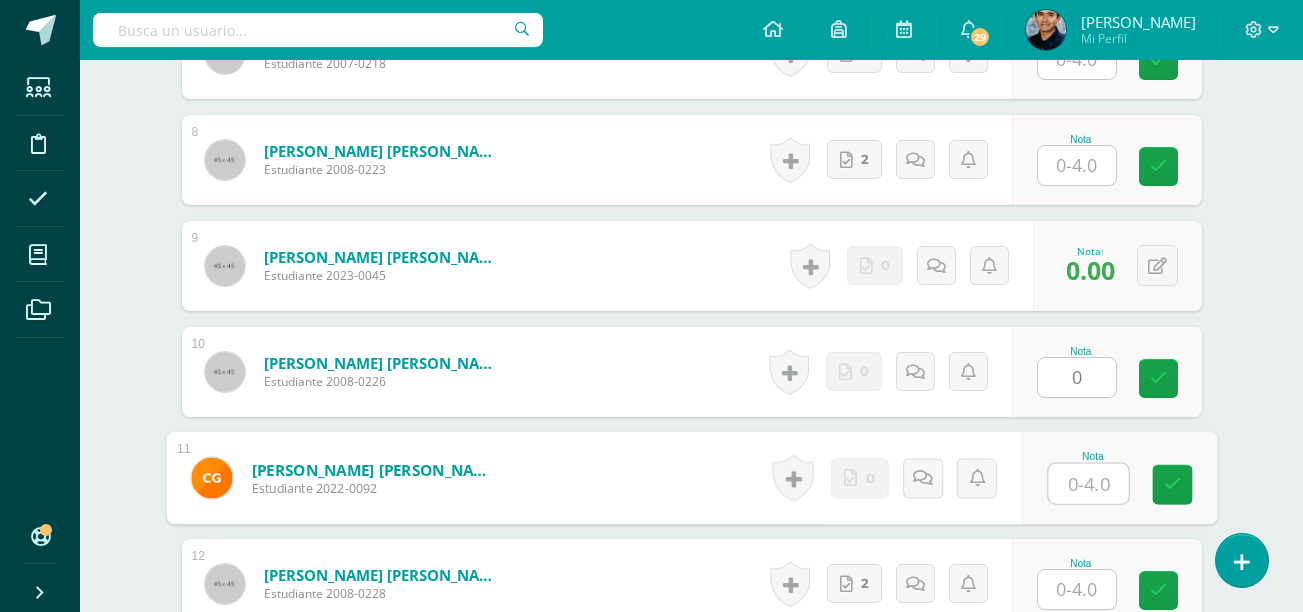 scroll, scrollTop: 1645, scrollLeft: 0, axis: vertical 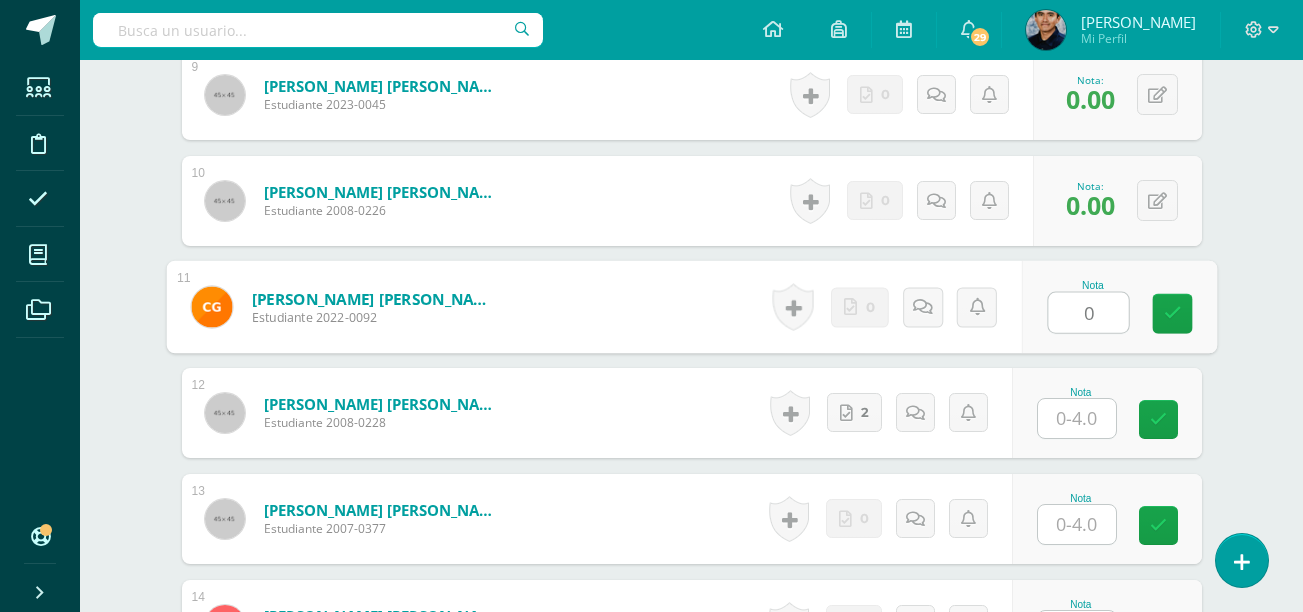 type on "0" 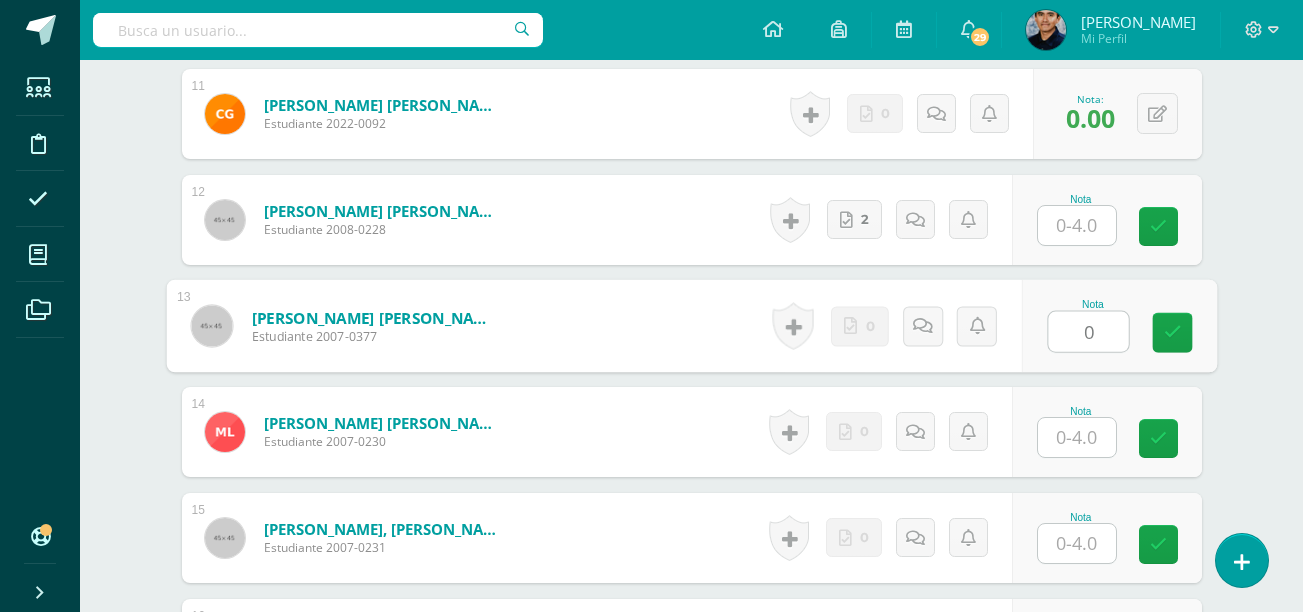 type on "0" 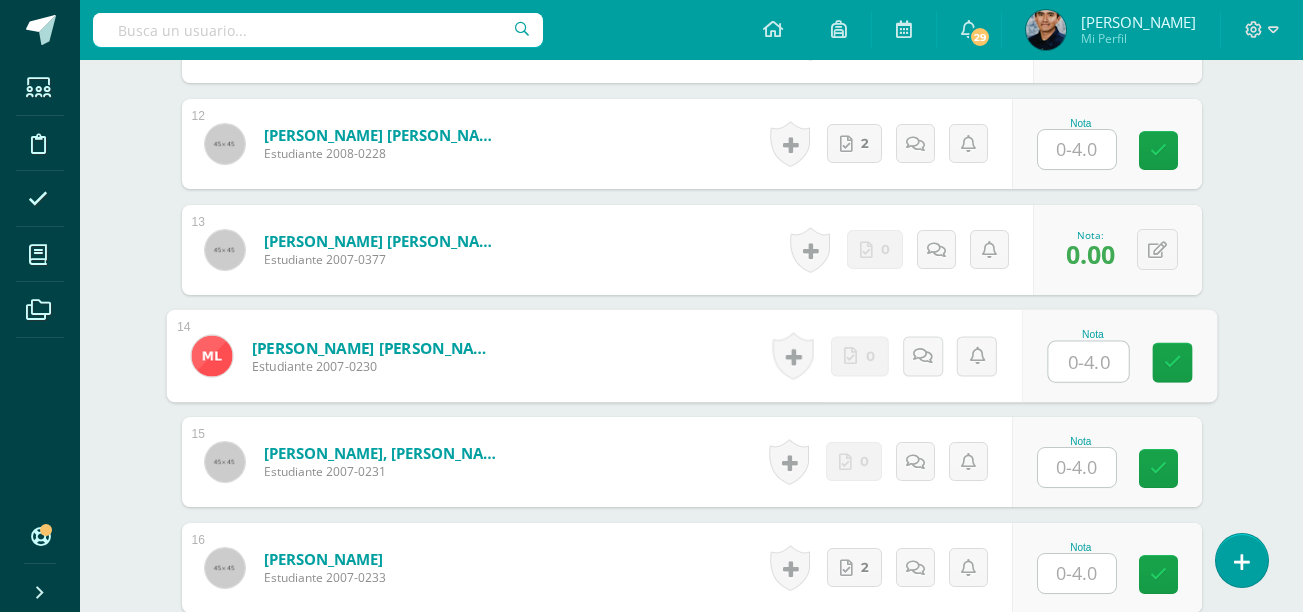 scroll, scrollTop: 1915, scrollLeft: 0, axis: vertical 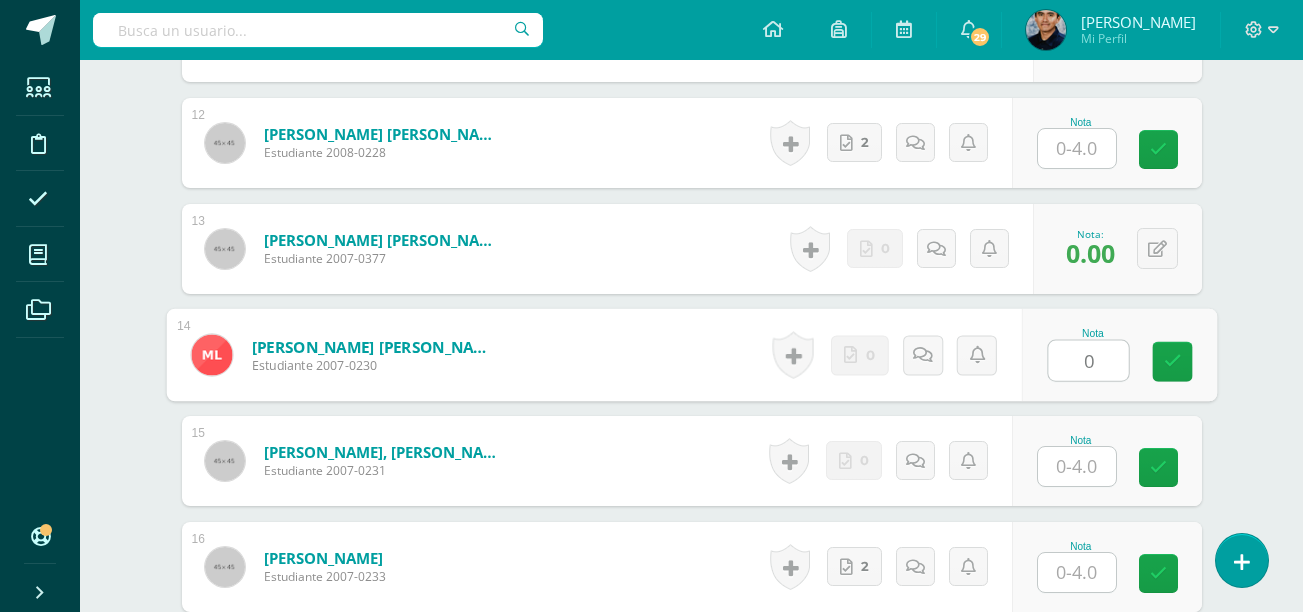 type on "0" 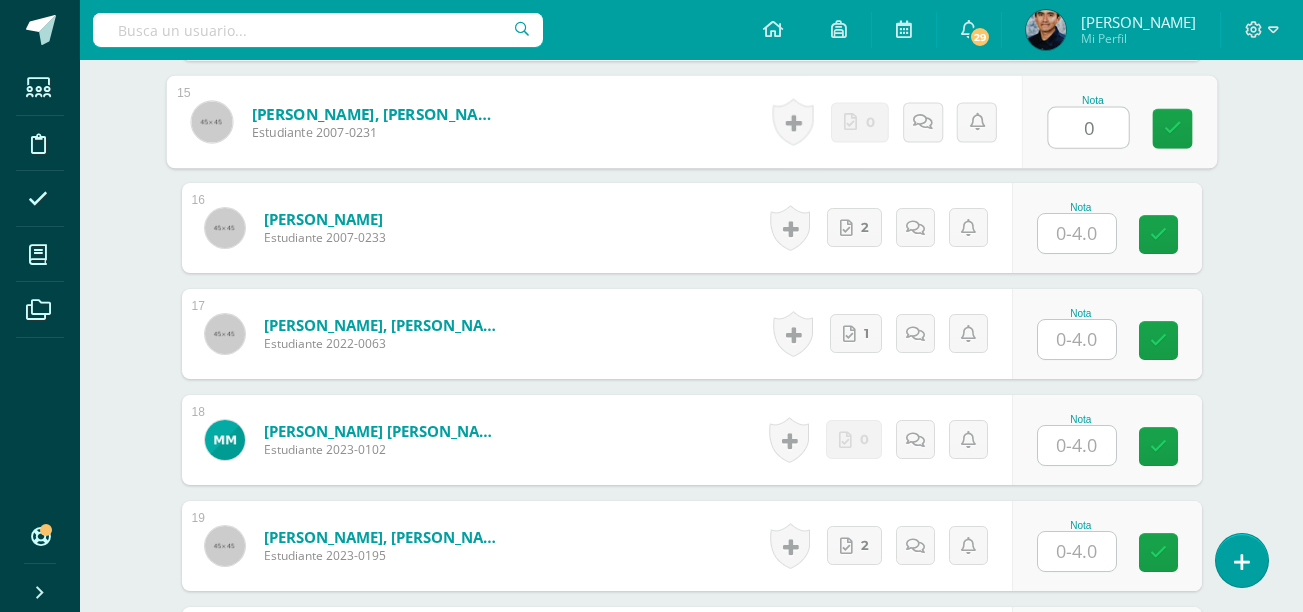 scroll, scrollTop: 2258, scrollLeft: 0, axis: vertical 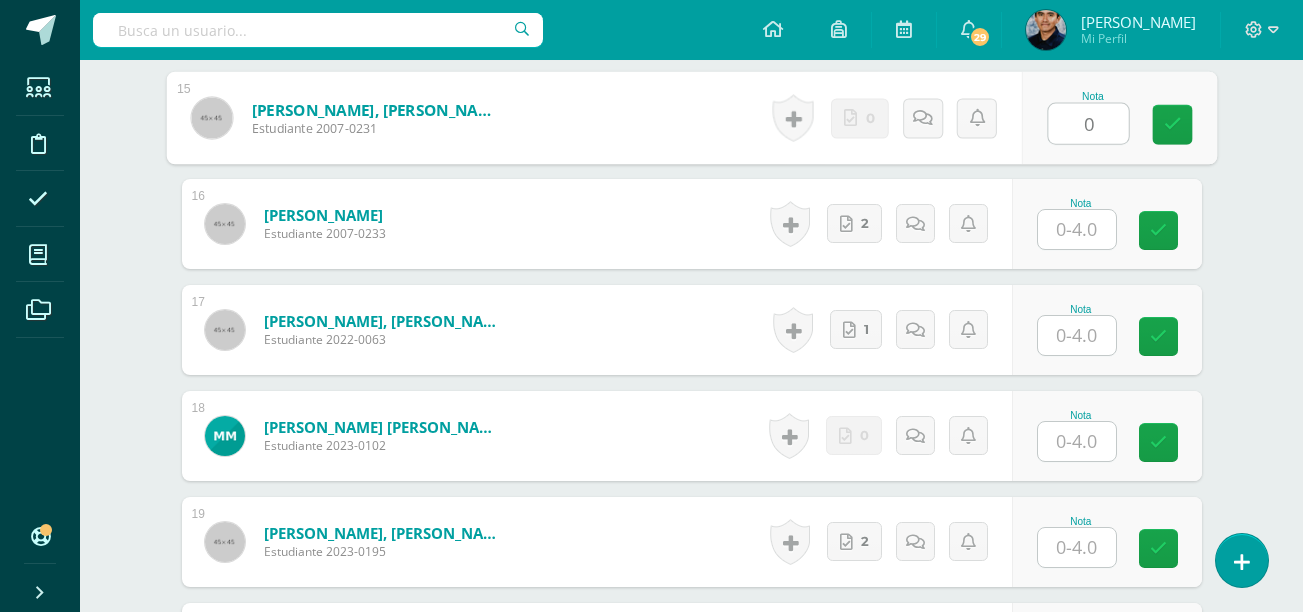 type on "0" 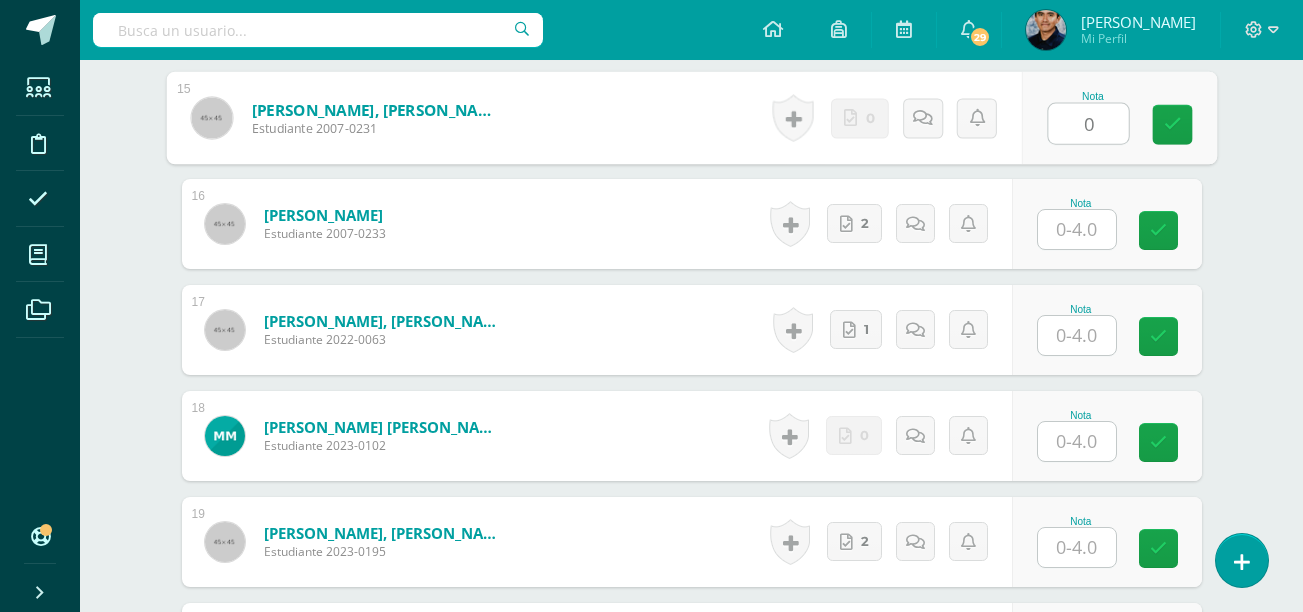 click at bounding box center (1077, 441) 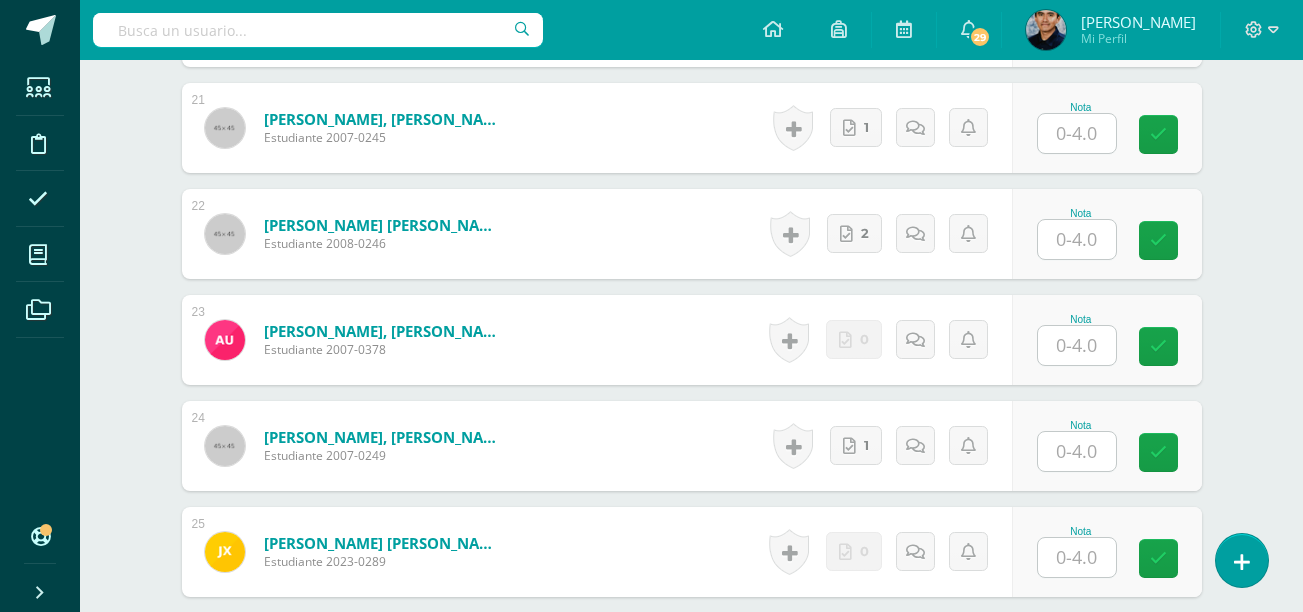scroll, scrollTop: 2887, scrollLeft: 0, axis: vertical 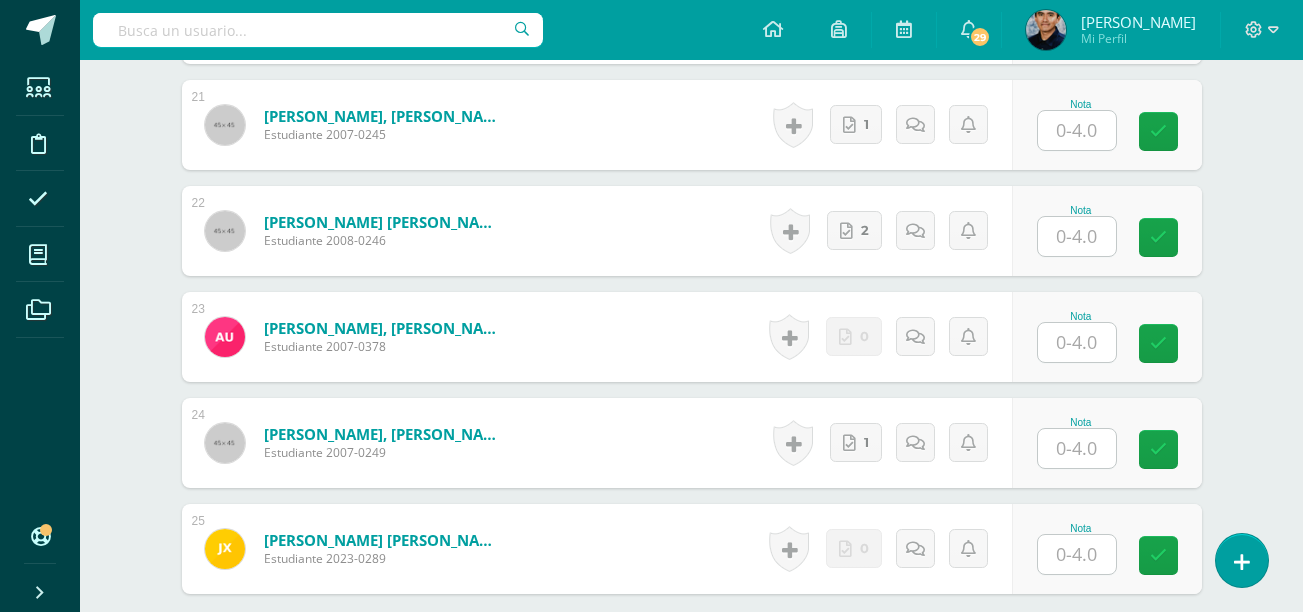 type on "0" 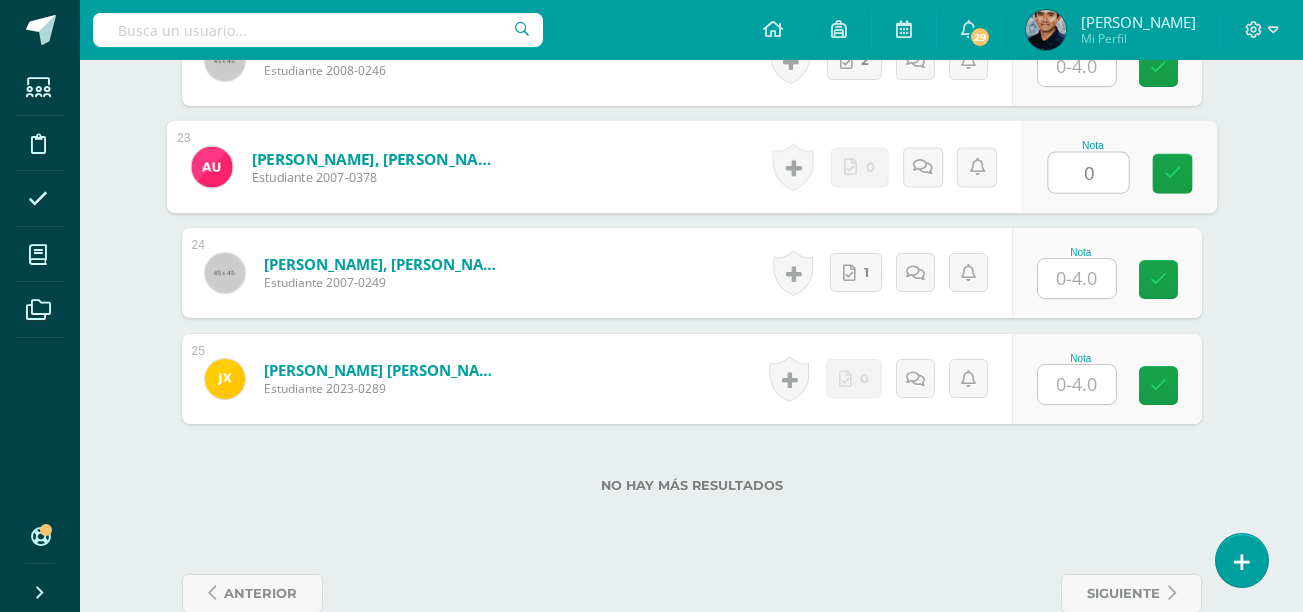 scroll, scrollTop: 3058, scrollLeft: 0, axis: vertical 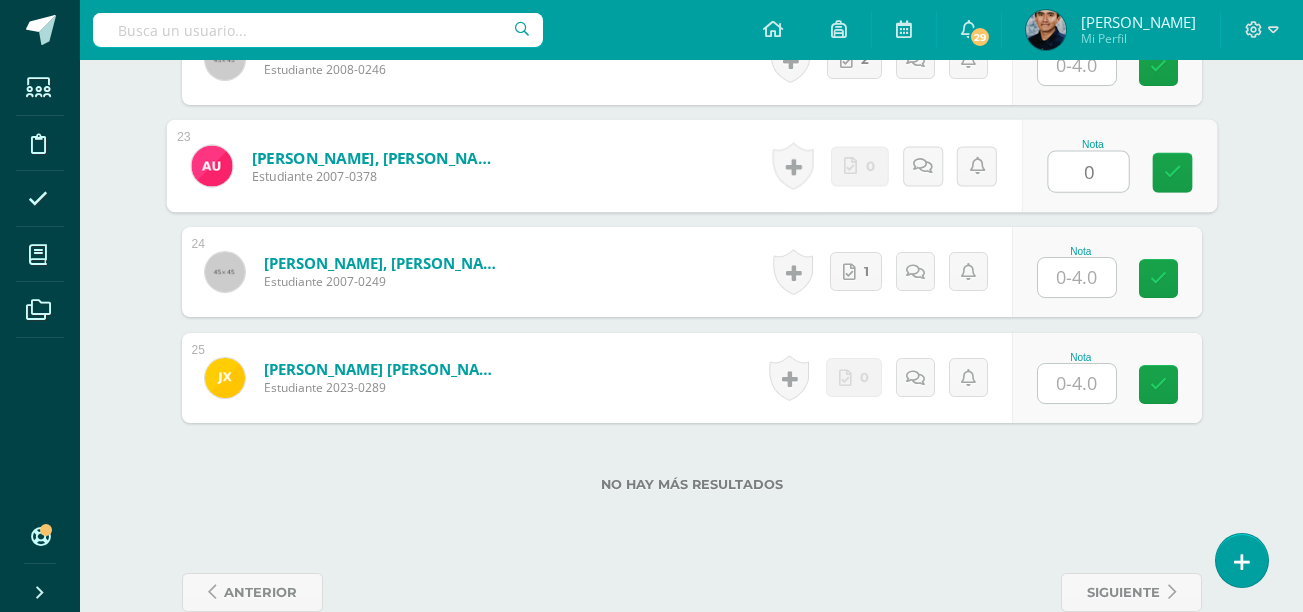 type on "0" 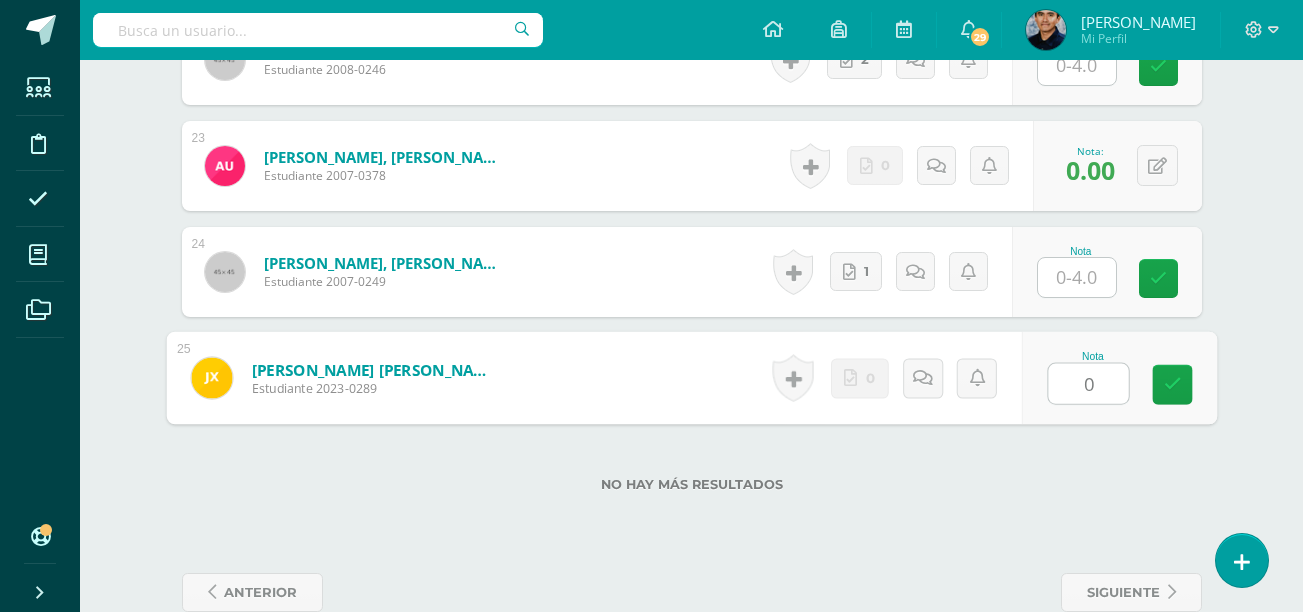 type on "0" 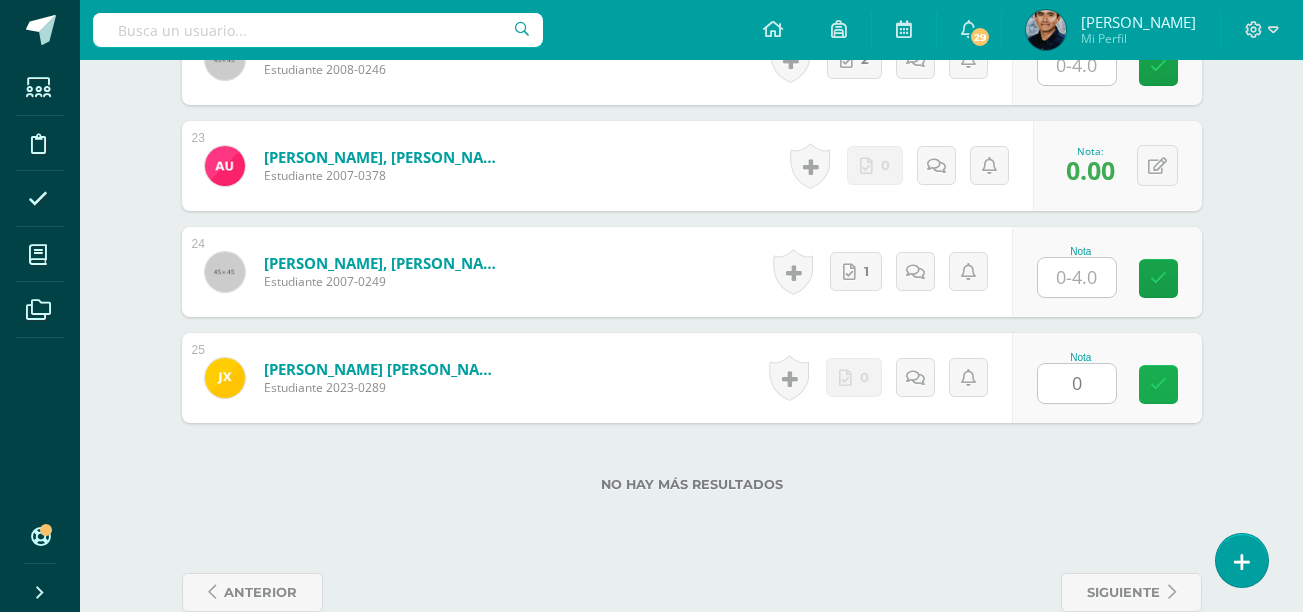 click at bounding box center (1158, 384) 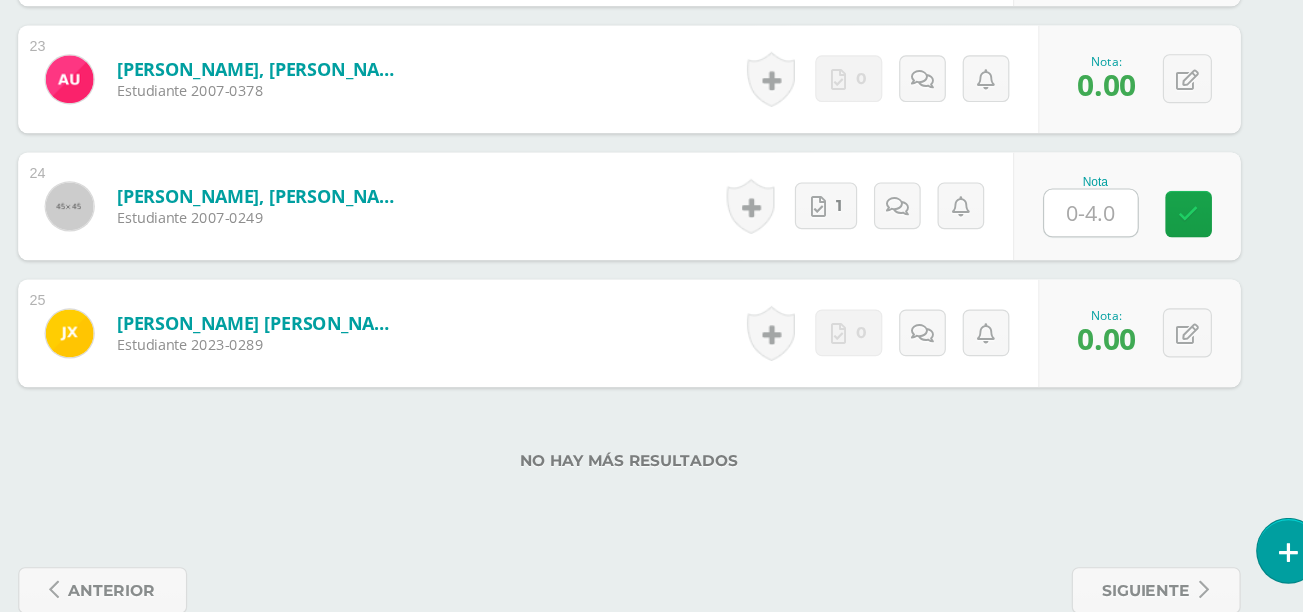 scroll, scrollTop: 3077, scrollLeft: 0, axis: vertical 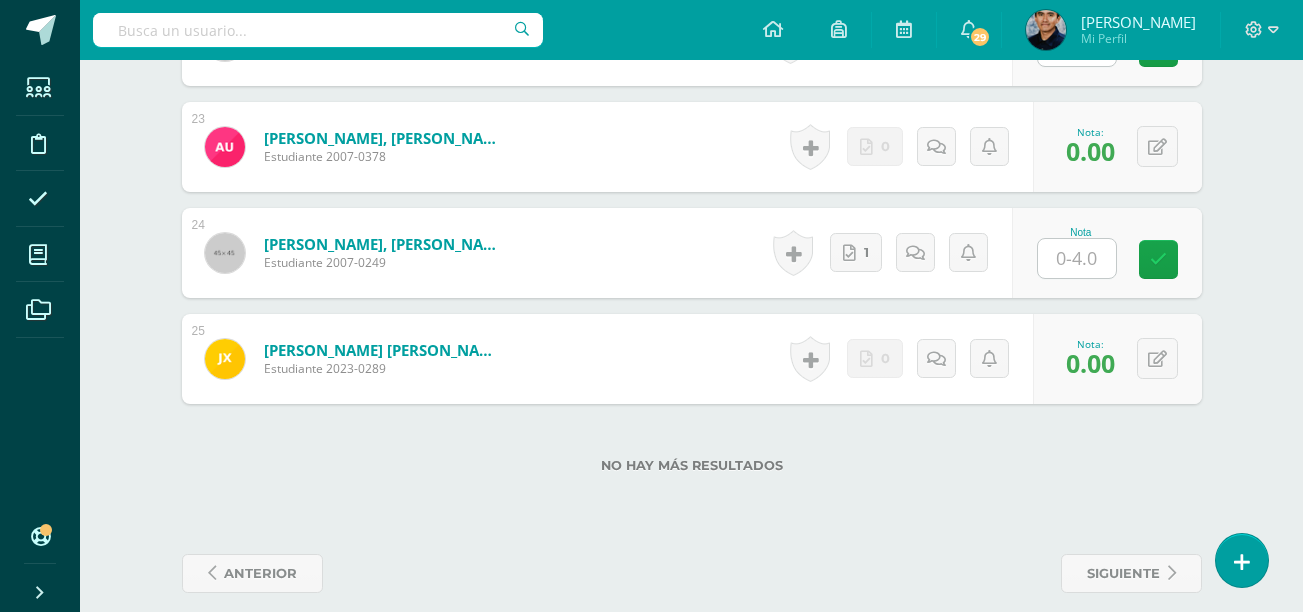click at bounding box center [1077, 258] 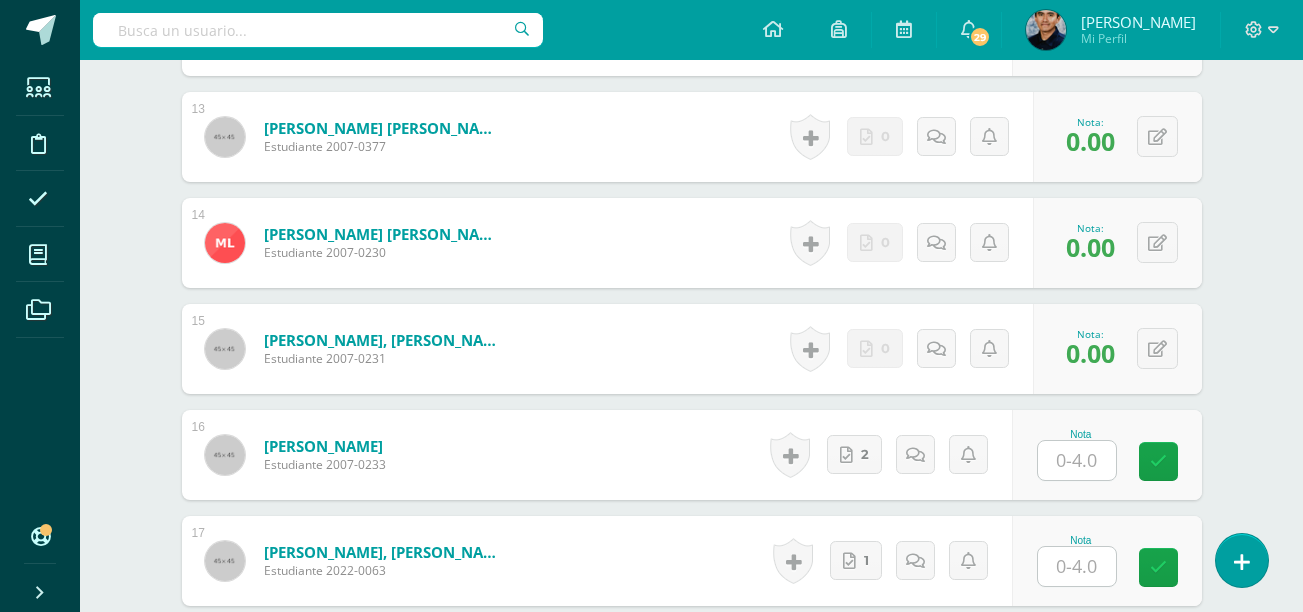 scroll, scrollTop: 2026, scrollLeft: 0, axis: vertical 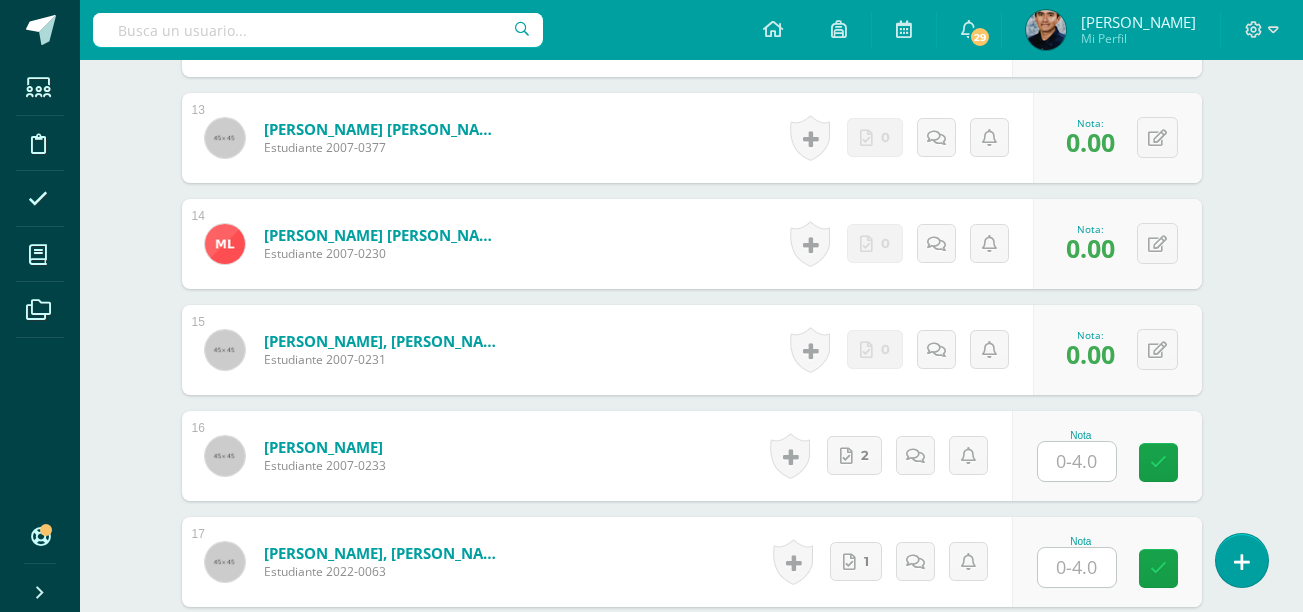 click on "Física Fundamental
[PERSON_NAME] "B"
Herramientas
Detalle de asistencias
Actividad
Anuncios
Actividades
Estudiantes
Planificación
Dosificación
Conferencias
¿Estás seguro que quieres  eliminar  esta actividad?
Esto borrará la actividad y cualquier nota que hayas registrado
permanentemente. Esta acción no se puede revertir. Cancelar Eliminar
Administración de escalas de valoración
escala de valoración
Aún no has creado una escala de valoración.
Cancelar Agregar nueva escala de valoración: Cancelar     Mostrar todos" at bounding box center [691, -141] 